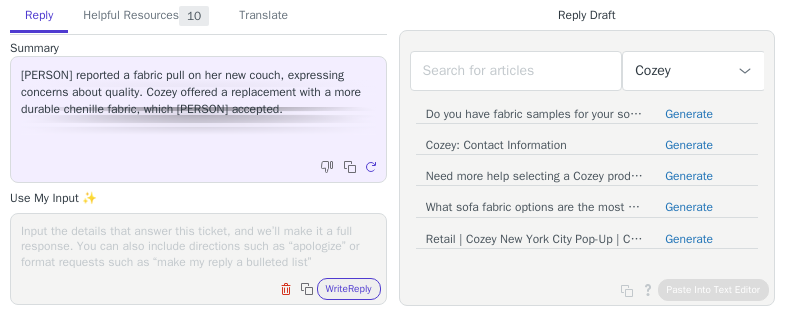 scroll, scrollTop: 0, scrollLeft: 0, axis: both 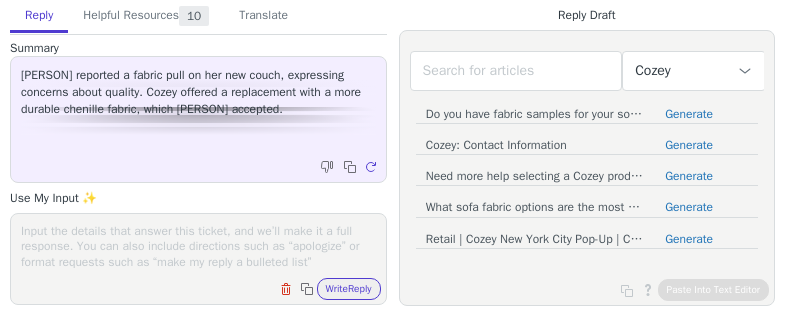 click on "Clear field Copy to clipboard Write  Reply" at bounding box center (208, 287) 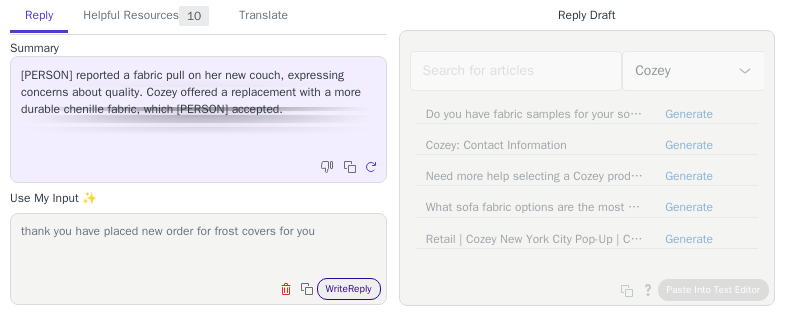 type on "thank you have placed new order for frost covers for you" 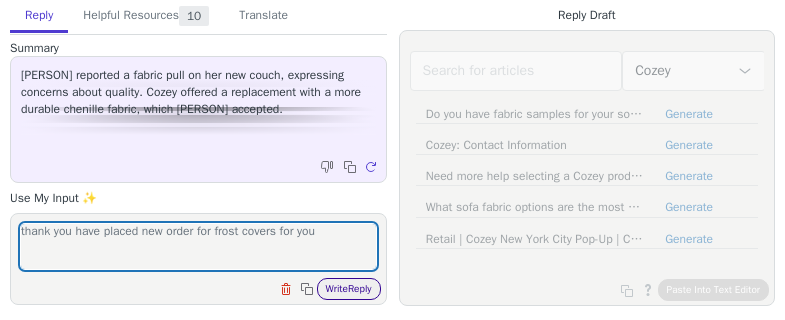 click on "Write  Reply" at bounding box center [349, 289] 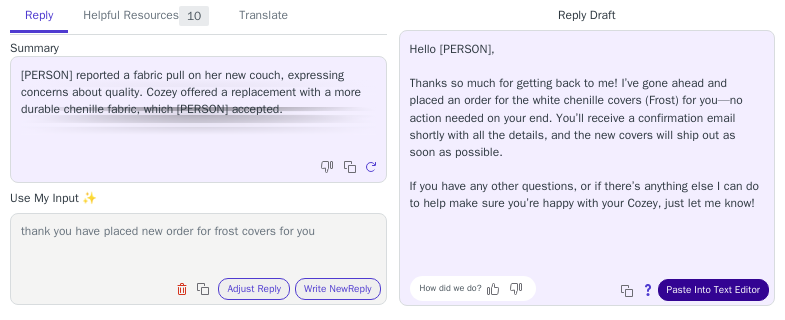 click on "Paste Into Text Editor" at bounding box center (713, 290) 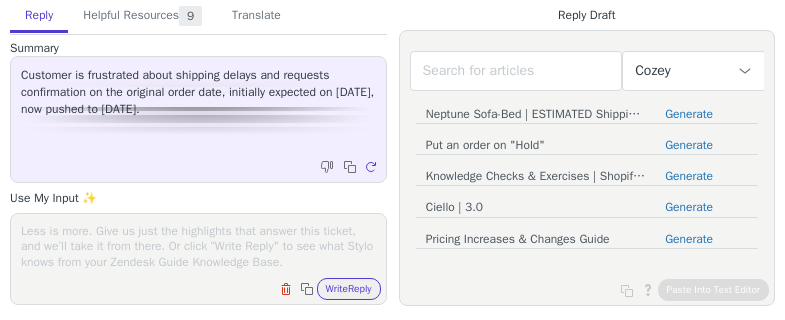 scroll, scrollTop: 0, scrollLeft: 0, axis: both 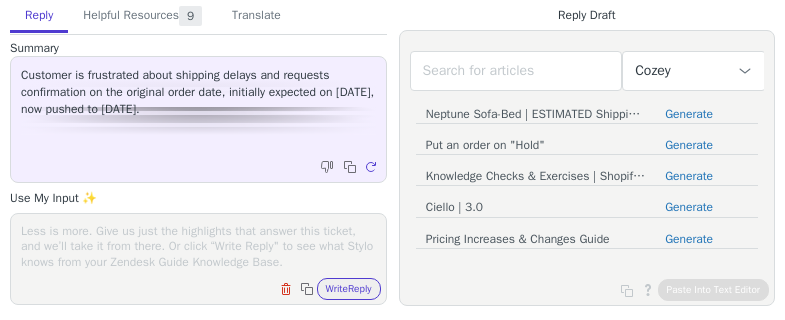 click at bounding box center (198, 246) 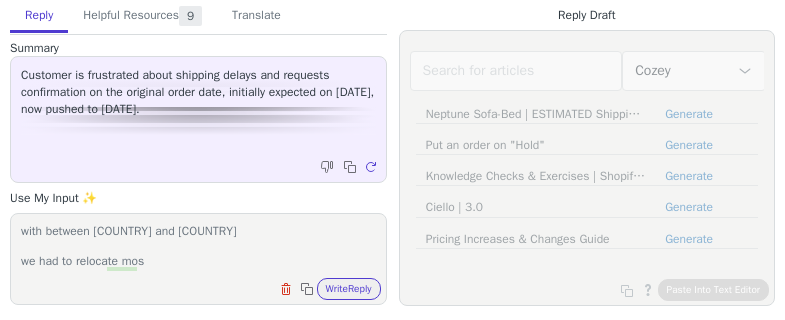 scroll, scrollTop: 0, scrollLeft: 0, axis: both 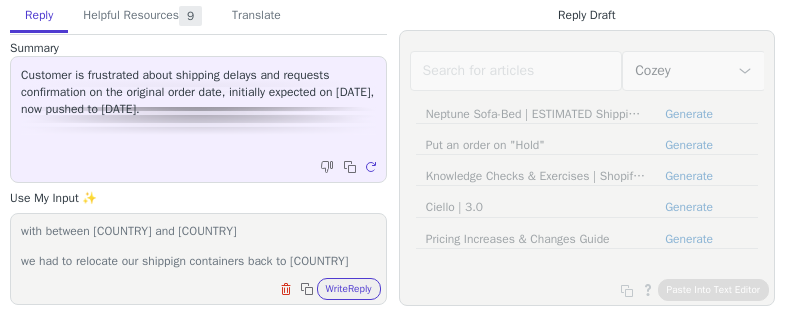 click on "Hi Christina
truly apologize for this, All US orders are facing delays because of the recent US tariffs and the on-going tensions with between Canada and US
we had to relocate our shippign containers back to Canada" at bounding box center [198, 246] 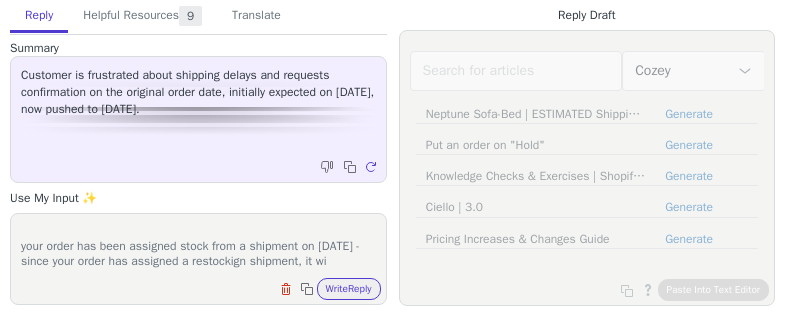 scroll, scrollTop: 140, scrollLeft: 0, axis: vertical 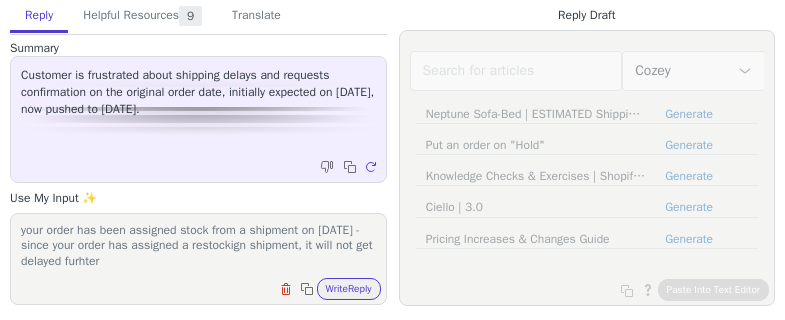 paste on "th" 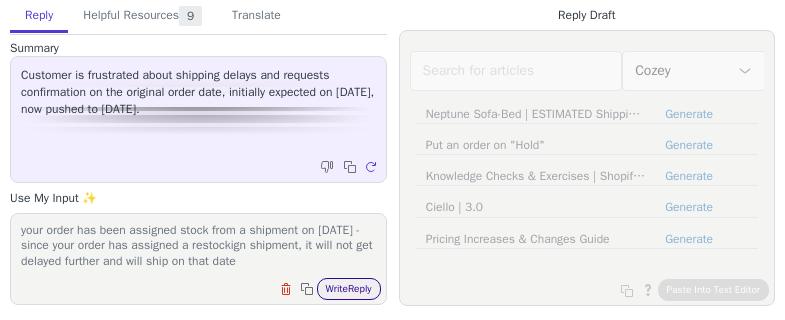 type on "Hi Christina
truly apologize for this, All US orders are facing delays because of the recent US tariffs and the on-going tensions with between Canada and US
we had to relocate our shippign containers back to Canada which created delays in shipment,
your order has been assigned stock from a shipment on august 22nd - since your order has assigned a restockign shipment, it will not get delayed further and will ship on that date" 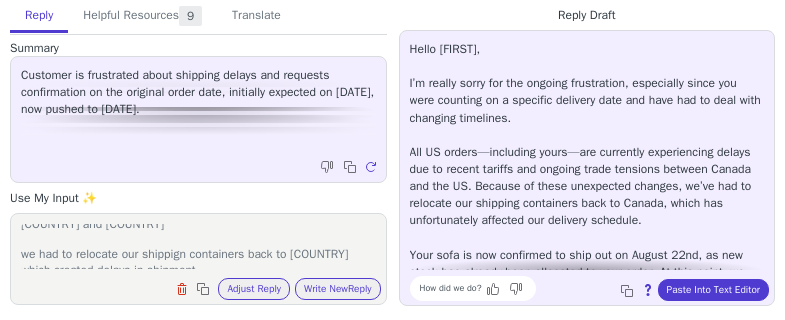 scroll, scrollTop: 75, scrollLeft: 0, axis: vertical 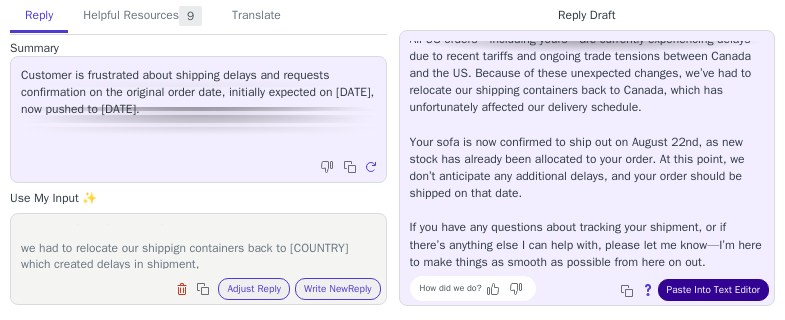 click on "Paste Into Text Editor" at bounding box center (713, 290) 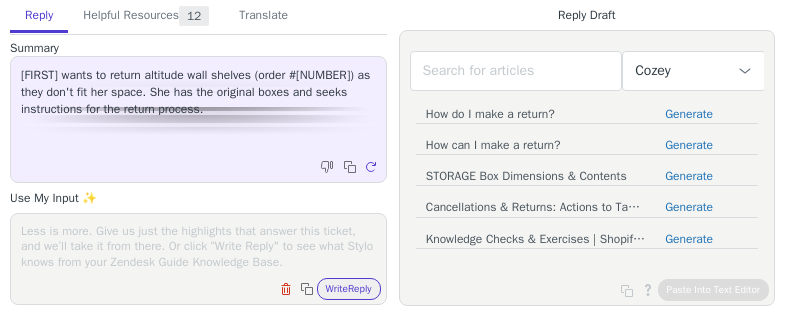 scroll, scrollTop: 0, scrollLeft: 0, axis: both 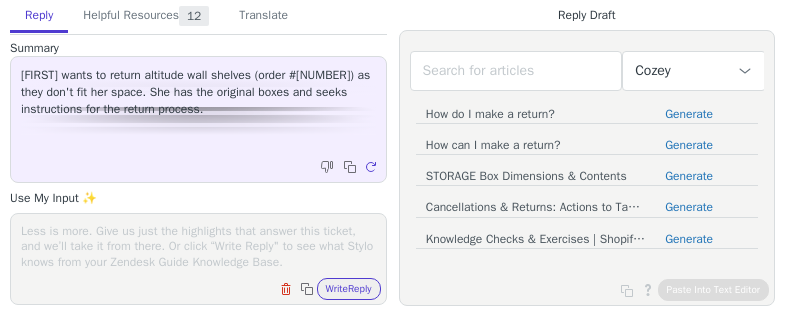 click at bounding box center [198, 246] 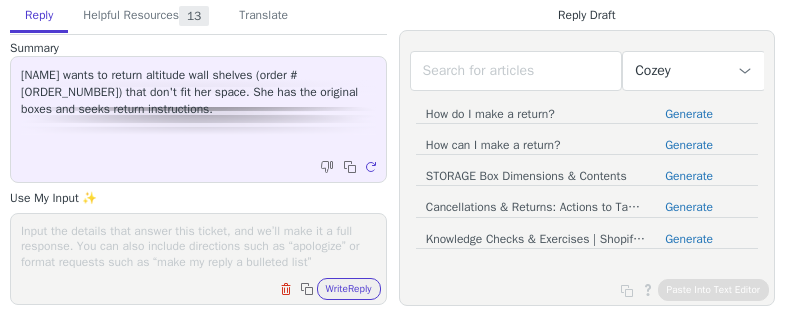 scroll, scrollTop: 0, scrollLeft: 0, axis: both 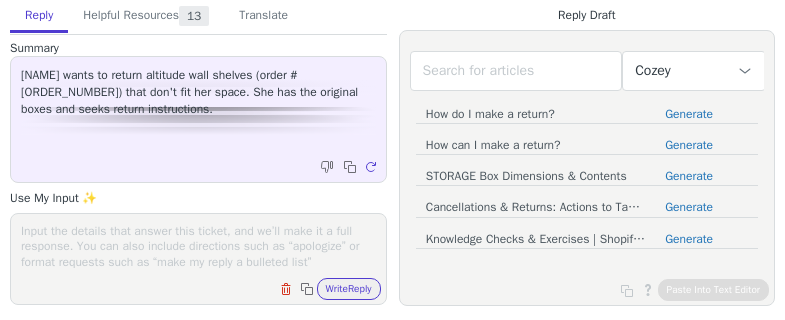click at bounding box center [198, 246] 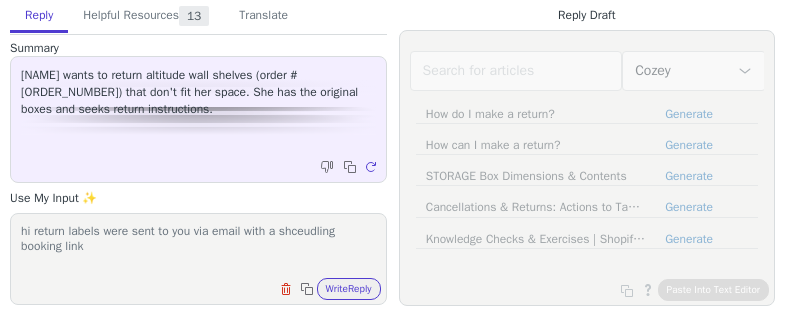 scroll, scrollTop: 16, scrollLeft: 0, axis: vertical 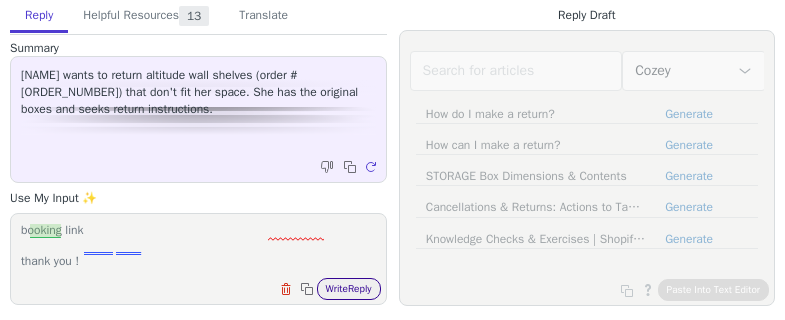 type on "hi return labels were sent to you via email with a shceudling booking link
thank you !" 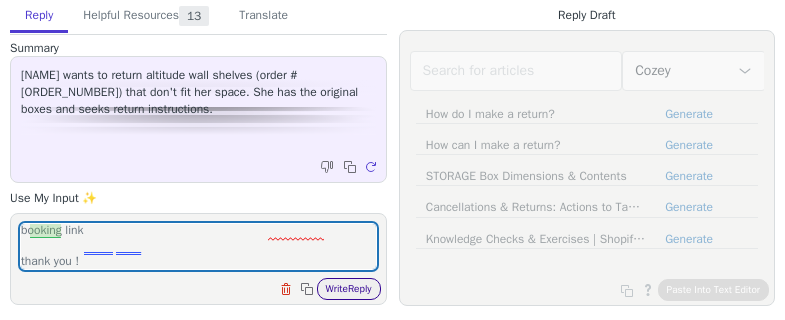 click on "Write  Reply" at bounding box center (349, 289) 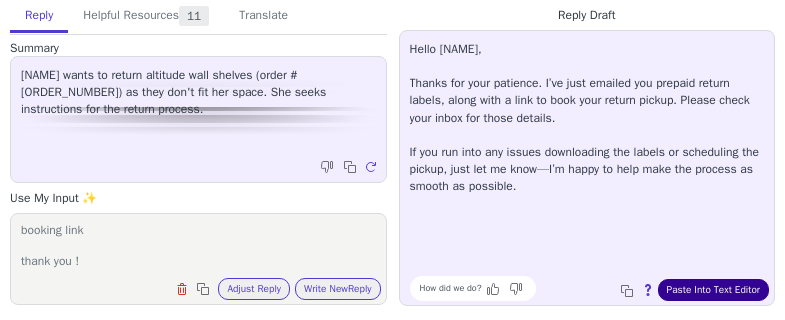 click on "Paste Into Text Editor" at bounding box center [713, 290] 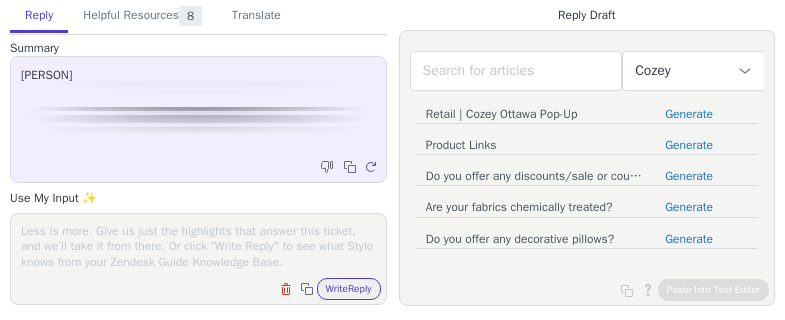 scroll, scrollTop: 0, scrollLeft: 0, axis: both 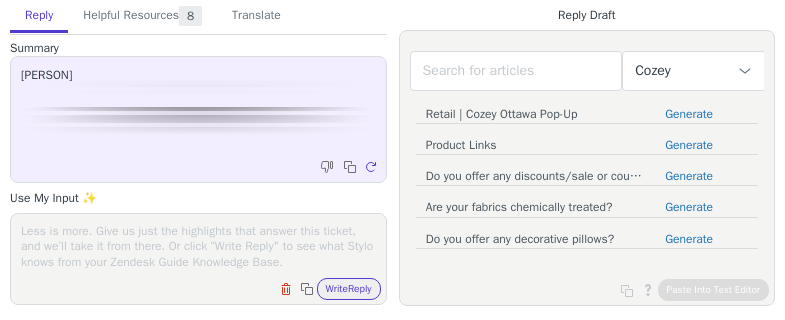 click at bounding box center (198, 246) 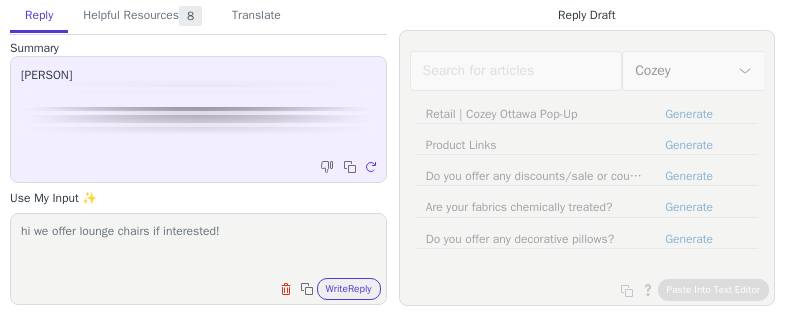 scroll, scrollTop: 0, scrollLeft: 0, axis: both 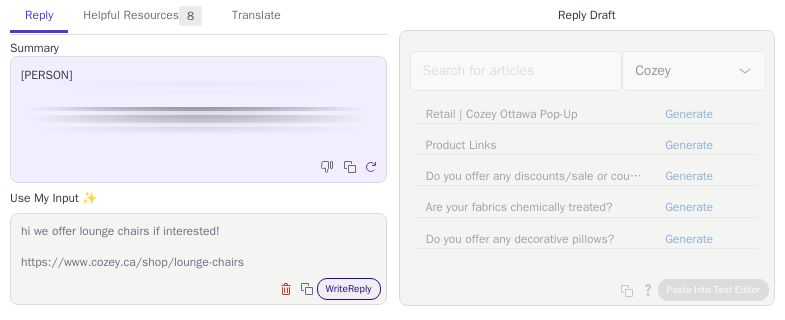 type on "hi we offer lounge chairs if interested!
https://www.cozey.ca/shop/lounge-chairs" 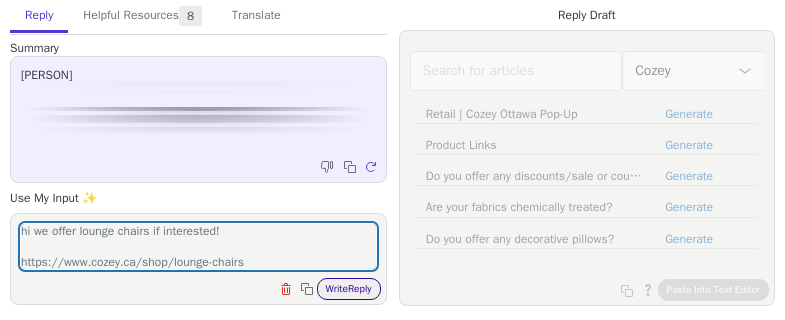 click on "Write  Reply" at bounding box center [349, 289] 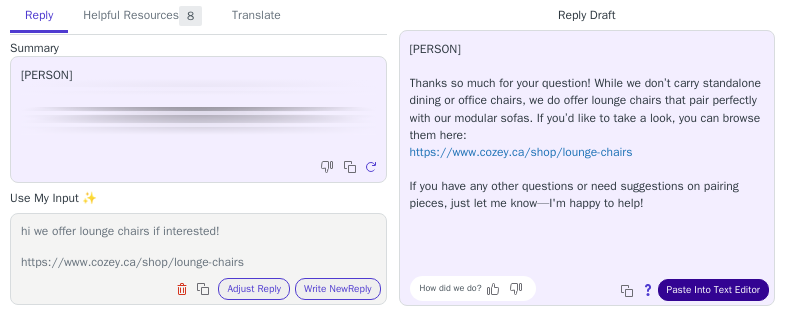 click on "Paste Into Text Editor" at bounding box center (713, 290) 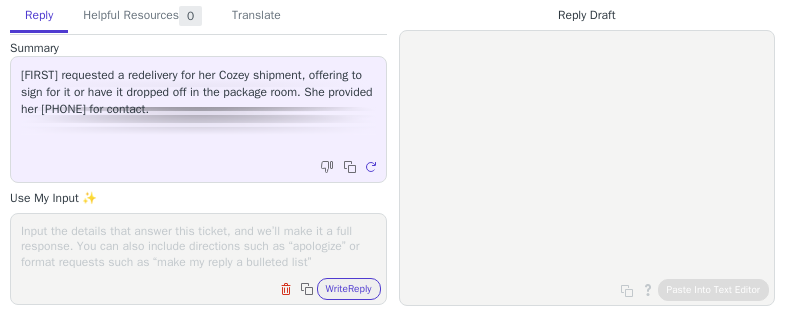 scroll, scrollTop: 0, scrollLeft: 0, axis: both 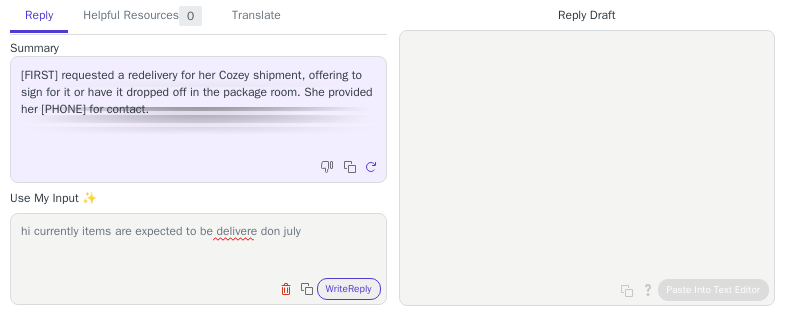 paste on "J" 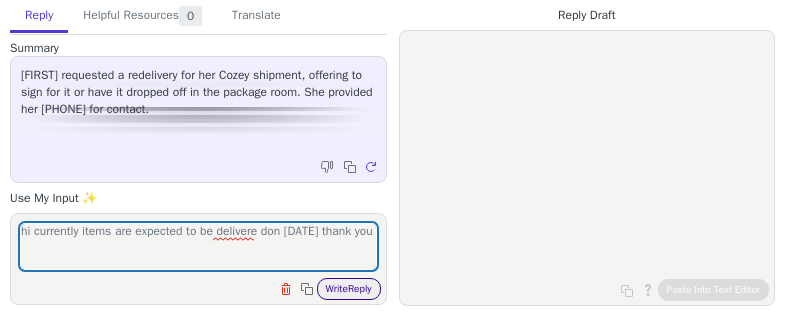 click on "Write  Reply" at bounding box center (349, 289) 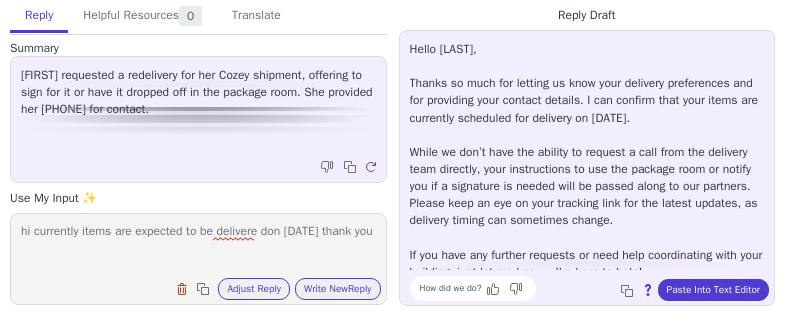 click on "hi currently items are expected to be delivere don July 8th thank you" at bounding box center [198, 246] 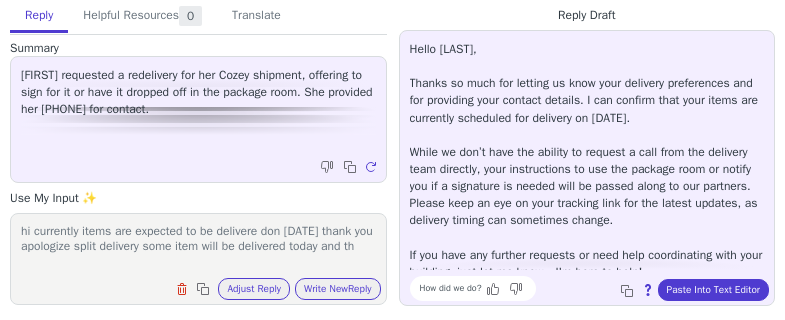 scroll, scrollTop: 0, scrollLeft: 0, axis: both 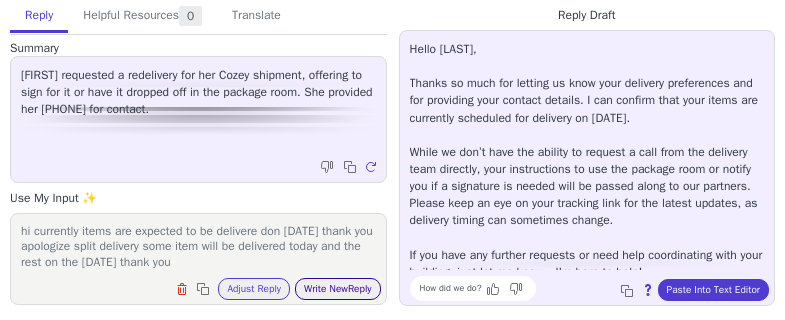 type on "hi currently items are expected to be delivere don July 8th thank you apologize split delivery some item will be delivered today and the rest on the 8th thank you" 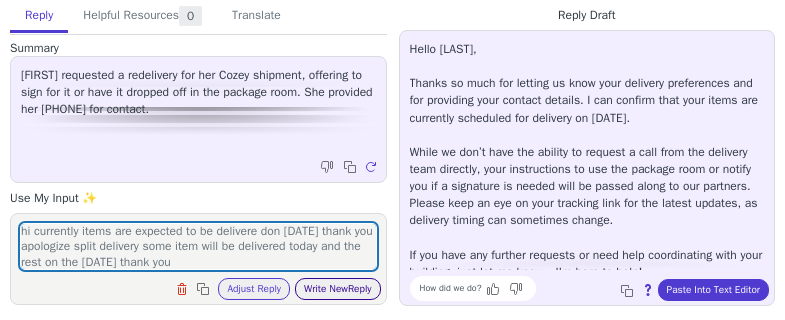 click on "Write New  Reply" at bounding box center [338, 289] 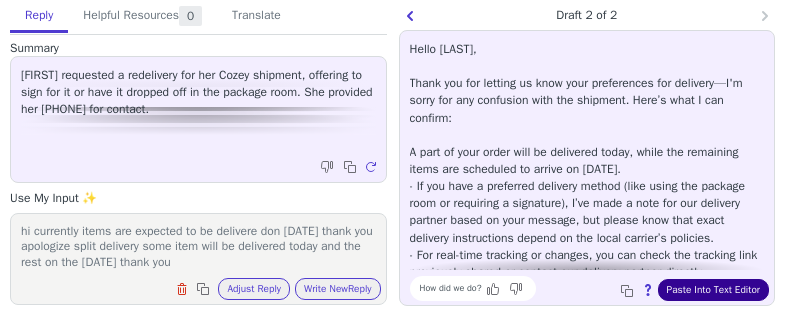 click on "Paste Into Text Editor" at bounding box center (713, 290) 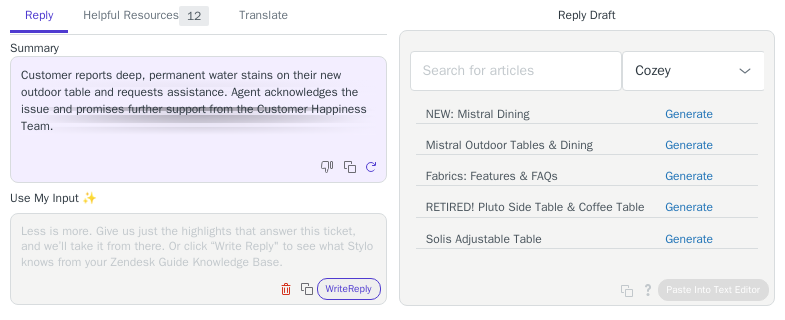 scroll, scrollTop: 0, scrollLeft: 0, axis: both 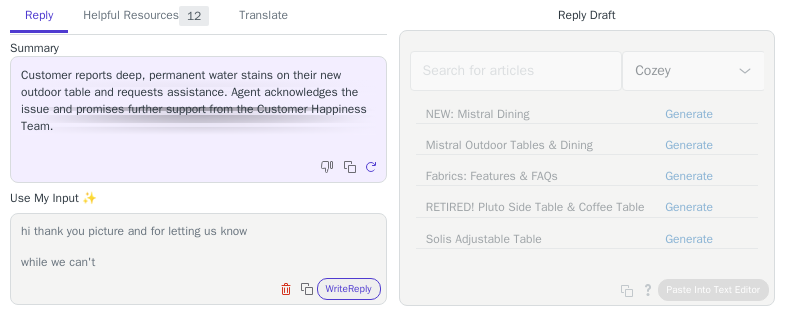 paste on "'" 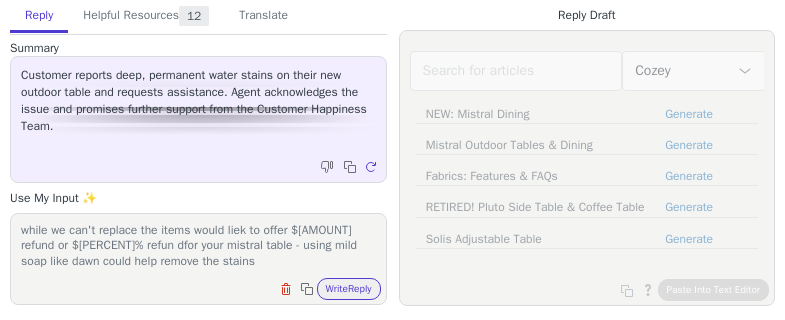 scroll, scrollTop: 62, scrollLeft: 0, axis: vertical 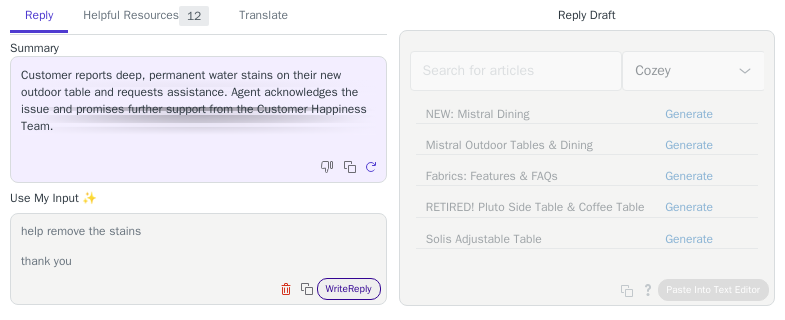 type on "hi thank you picture and for letting us know
while we can't replace the items would liek to offer 75$ refund or 25% refun dfor your mistral table - using mild soap like dawn could help remove the stains
thank you" 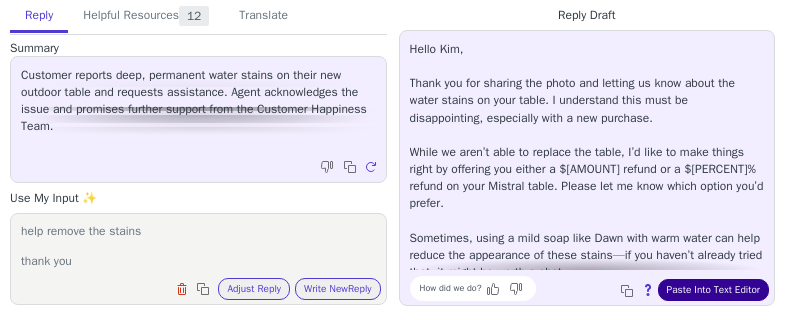click on "Paste Into Text Editor" at bounding box center [713, 290] 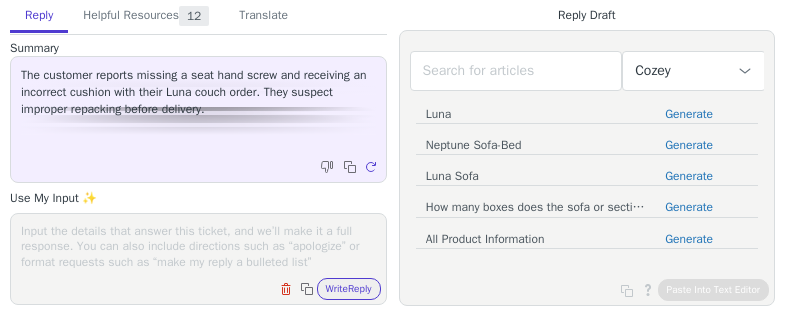 scroll, scrollTop: 0, scrollLeft: 0, axis: both 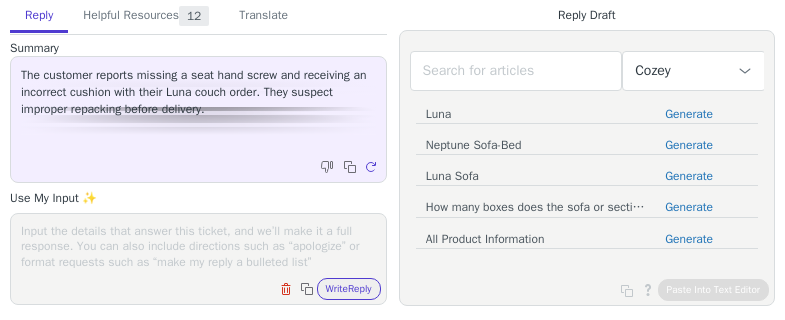 click on "Clear field Copy to clipboard Write  Reply" at bounding box center [208, 287] 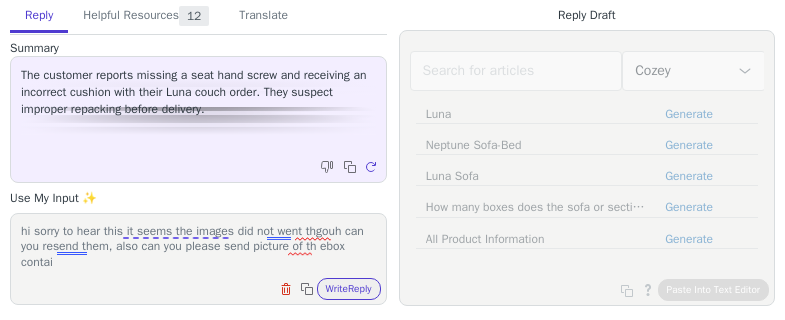 scroll, scrollTop: 0, scrollLeft: 0, axis: both 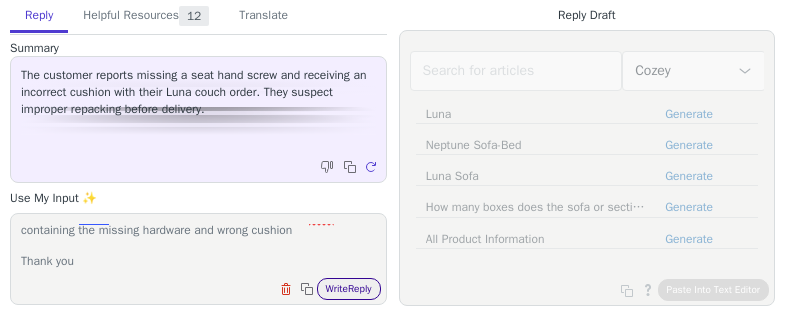 type on "hi sorry to hear this it seems the images did not went thgouh can you resend them, also can you please send picture of th ebox containing the missing hardware and wrong cushion
Thank you" 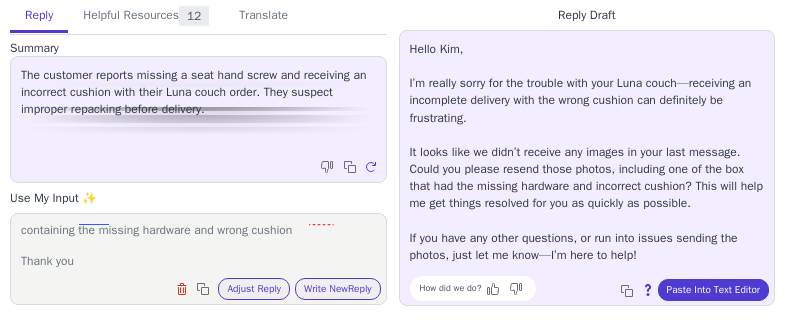 click on "Hello [NAME], I’m really sorry for the trouble with your Luna couch—receiving an incomplete delivery with the wrong cushion can definitely be frustrating. It looks like we didn’t receive any images in your last message. Could you please resend those photos, including one of the box that had the missing hardware and incorrect cushion? This will help me get things resolved for you as quickly as possible. If you have any other questions, or run into issues sending the photos, just let me know—I’m here to help! How did we do? Copy to clipboard About this reply Paste Into Text Editor" at bounding box center (587, 168) 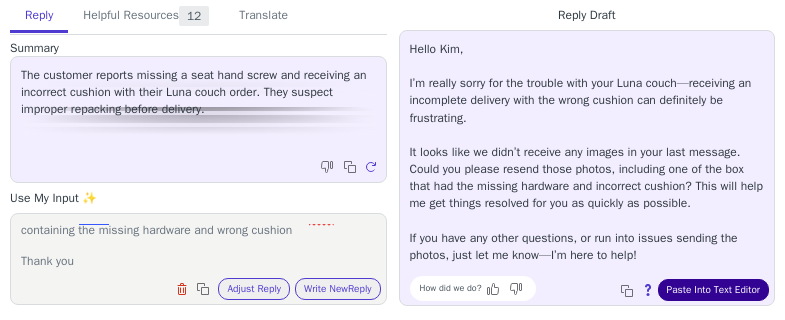 click on "Paste Into Text Editor" at bounding box center (713, 290) 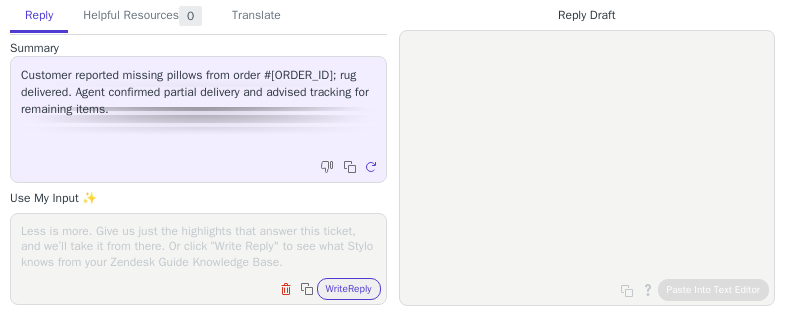 scroll, scrollTop: 0, scrollLeft: 0, axis: both 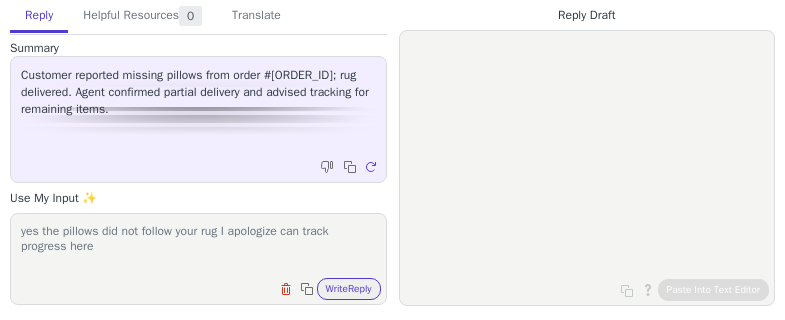 paste on "[LINK]" 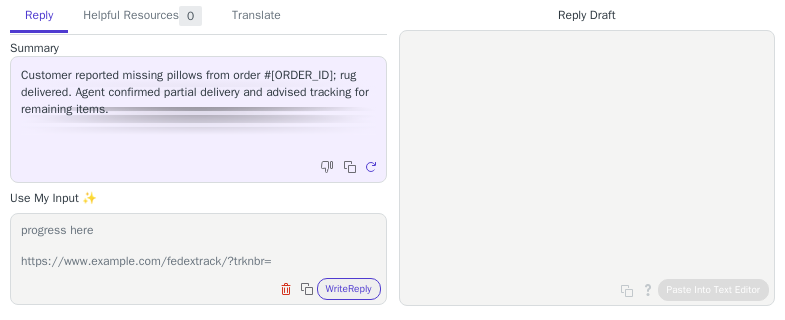 scroll, scrollTop: 14, scrollLeft: 0, axis: vertical 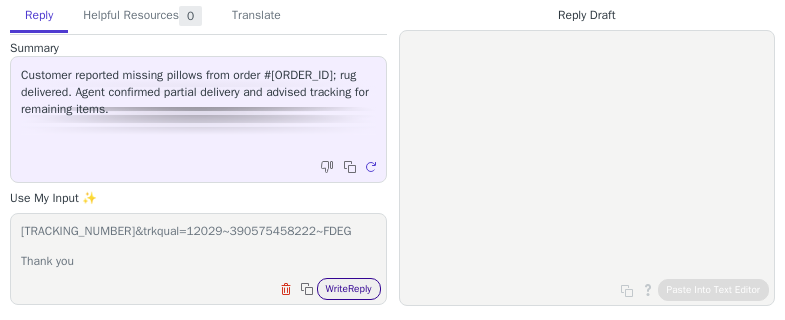 type on "yes the pillows did not follow your rug I apologize can track progress here
https://www.example.com/fedextrack/?trknbr=[TRACKING_NUMBER]&trkqual=12029~390575458222~FDEG
Thank you" 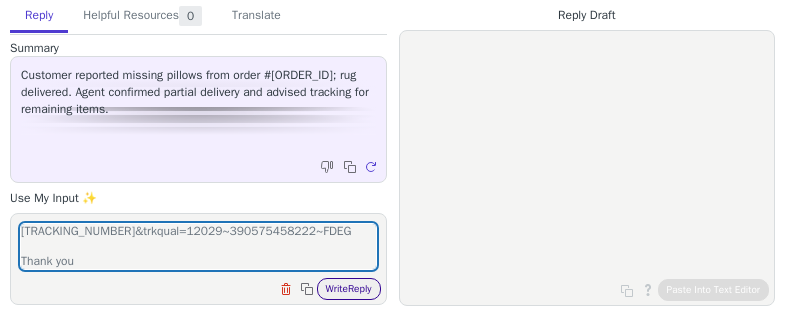 click on "Write  Reply" at bounding box center (349, 289) 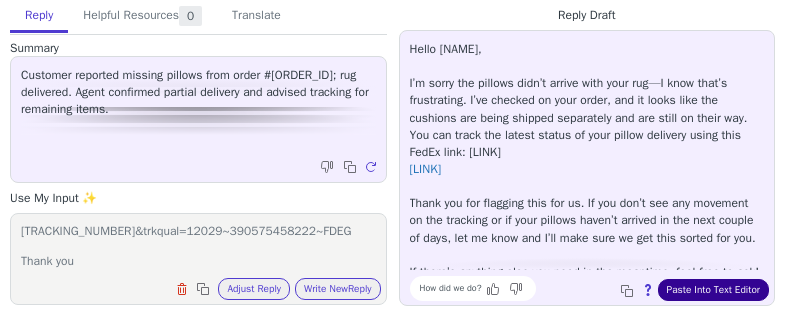 click on "Paste Into Text Editor" at bounding box center (713, 290) 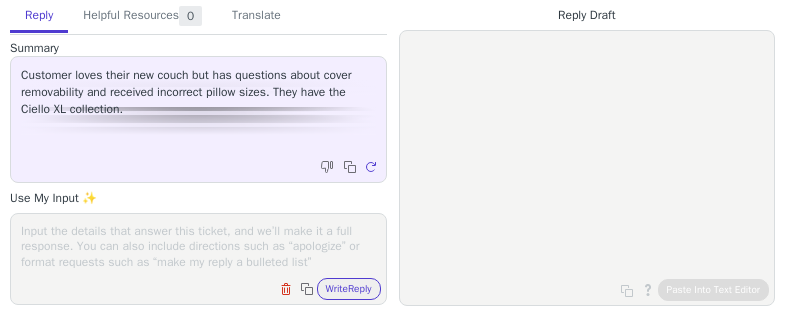 click at bounding box center (198, 246) 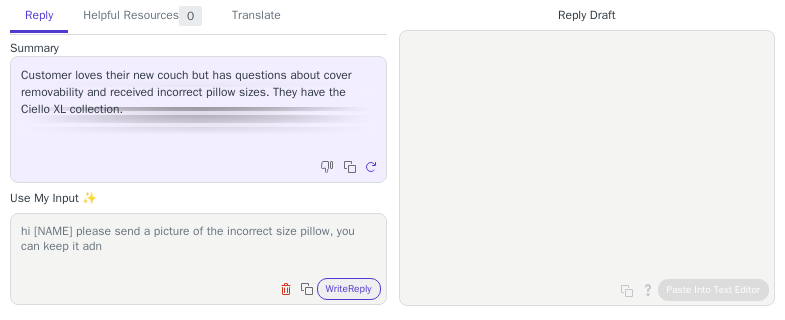paste on "nd" 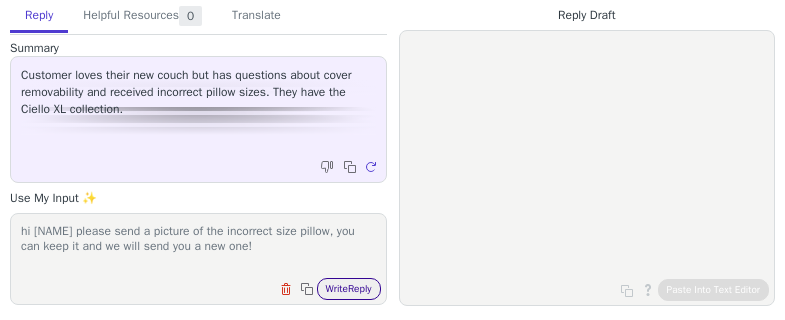 type on "hi [NAME] please send a picture of the incorrect size pillow, you can keep it and we will send you a new one!" 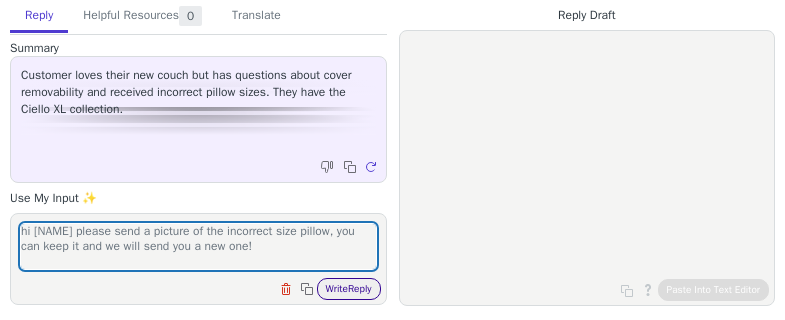 click on "Write  Reply" at bounding box center (349, 289) 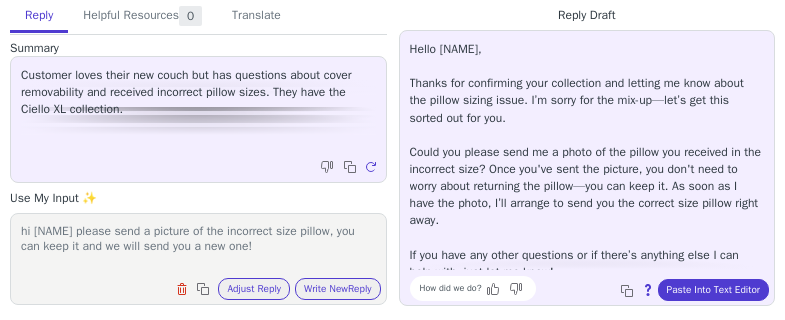click on "Hello Megan, Thanks for confirming your collection and letting me know about the pillow sizing issue. I’m sorry for the mix-up—let’s get this sorted out for you. Could you please send me a photo of the pillow you received in the incorrect size? Once you've sent the picture, you don't need to worry about returning the pillow—you can keep it. As soon as I have the photo, I’ll arrange to send you the correct size pillow right away. If you have any other questions or if there’s anything else I can help with, just let me know! How did we do?   Copy to clipboard About this reply Paste Into Text Editor" at bounding box center [587, 168] 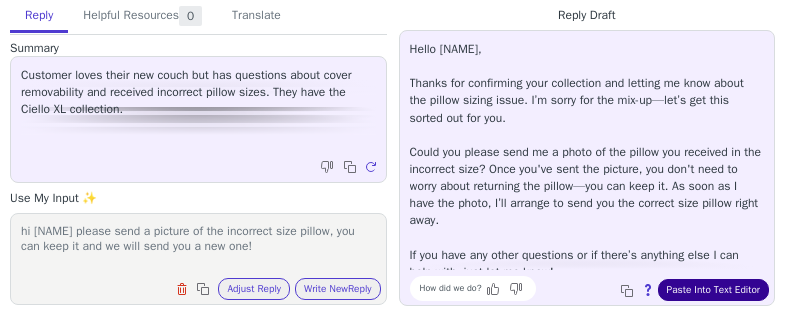 click on "Paste Into Text Editor" at bounding box center (713, 290) 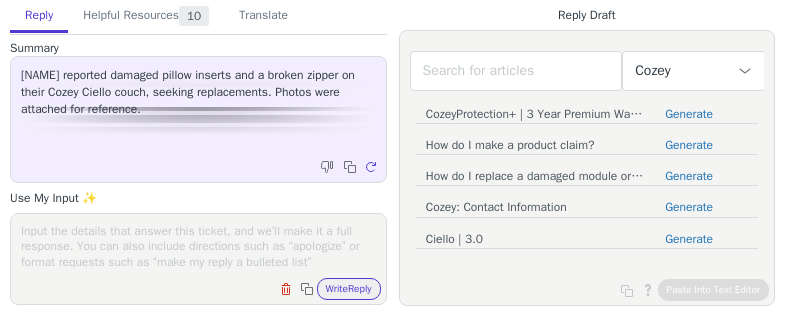 scroll, scrollTop: 0, scrollLeft: 0, axis: both 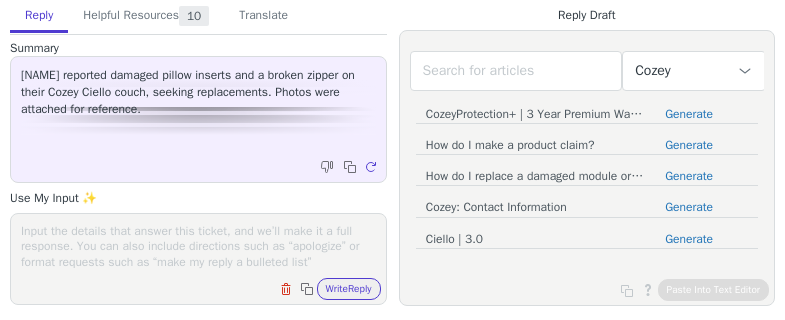 click at bounding box center (198, 246) 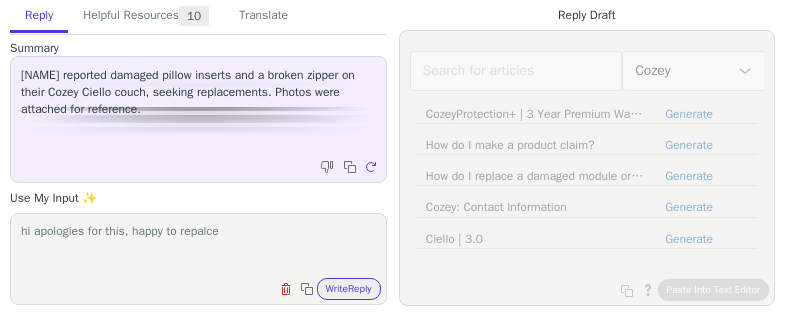 paste on "la" 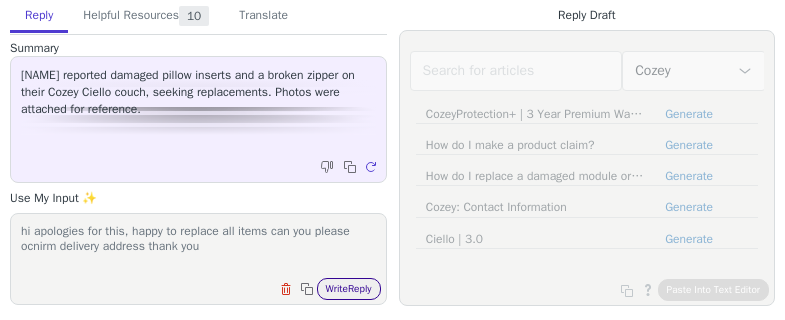 type on "hi apologies for this, happy to replace all items can you please ocnirm delivery address thank you" 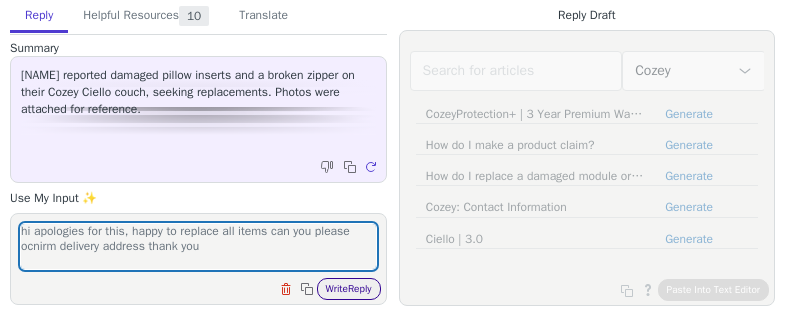 click on "Write  Reply" at bounding box center [349, 289] 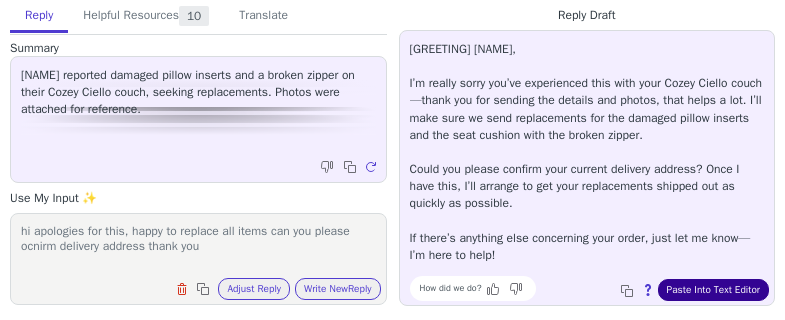 click on "Paste Into Text Editor" at bounding box center [713, 290] 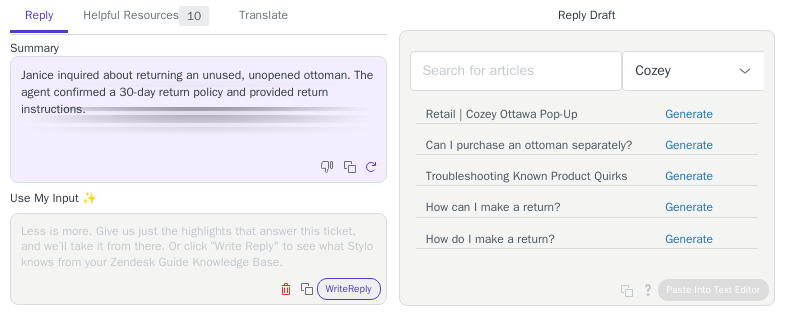 scroll, scrollTop: 0, scrollLeft: 0, axis: both 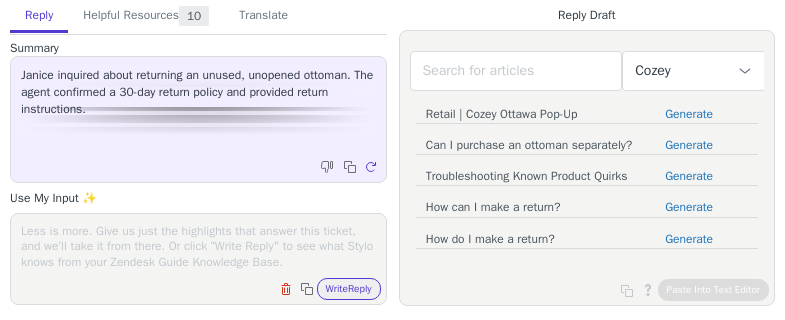 click on "Clear field Copy to clipboard Write  Reply" at bounding box center (198, 259) 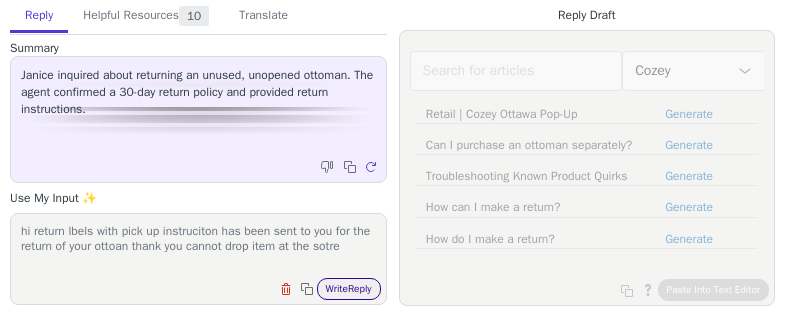 type on "hi return lbels with pick up instruciton has been sent to you for the return of your ottoan thank you cannot drop item at the sotre" 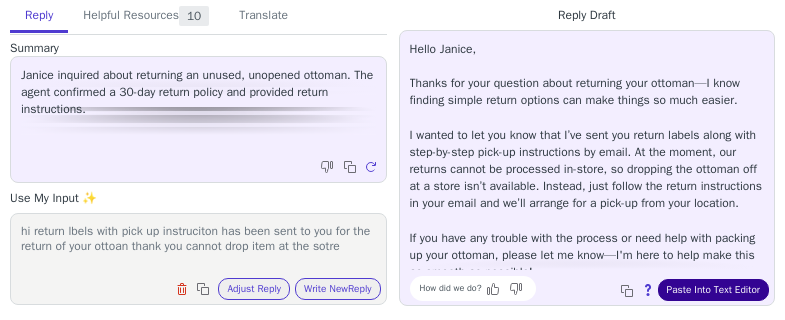 click on "Paste Into Text Editor" at bounding box center [713, 290] 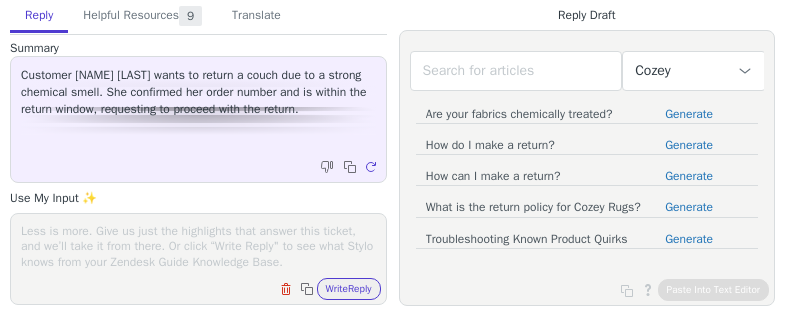 scroll, scrollTop: 0, scrollLeft: 0, axis: both 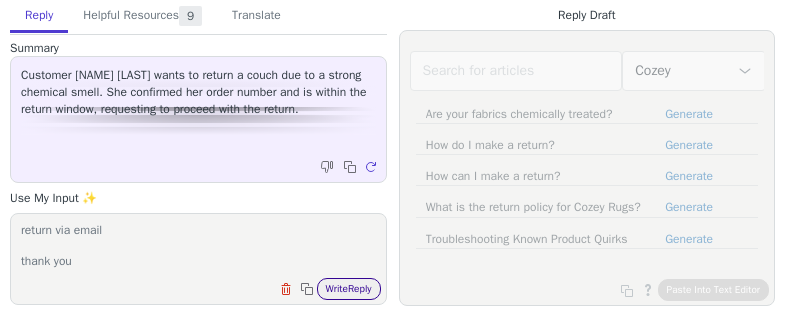 type on "hi labels have been sent to your with booking a pick up lin kfor return via email
thank you" 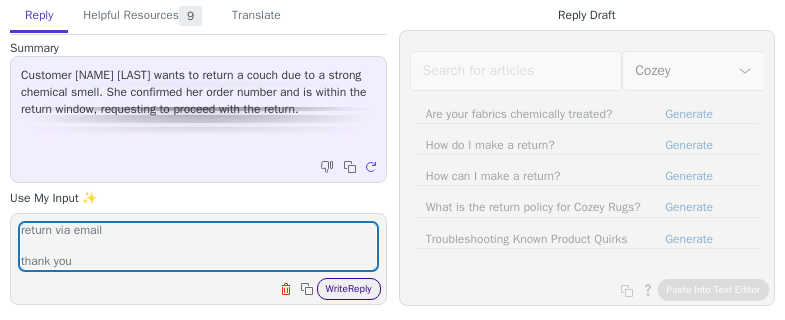 click on "Write  Reply" at bounding box center [349, 289] 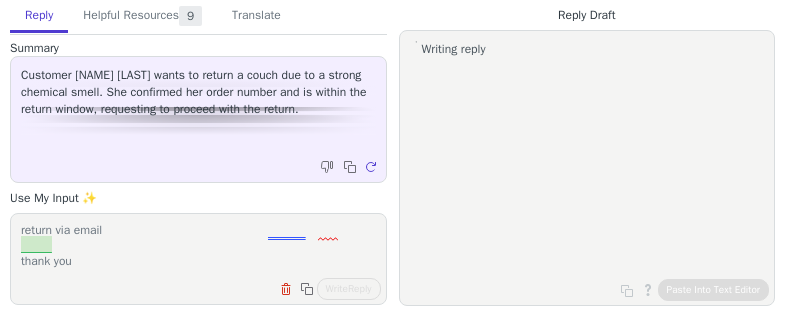 scroll, scrollTop: 0, scrollLeft: 0, axis: both 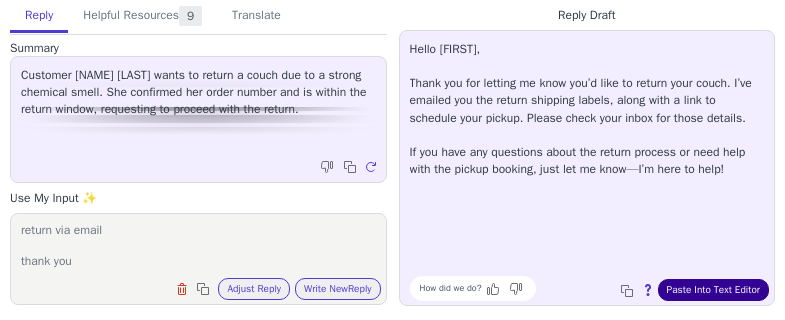 click on "Paste Into Text Editor" at bounding box center [713, 290] 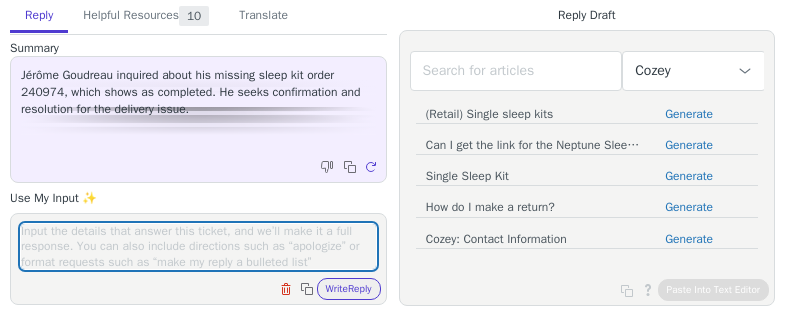 scroll, scrollTop: 0, scrollLeft: 0, axis: both 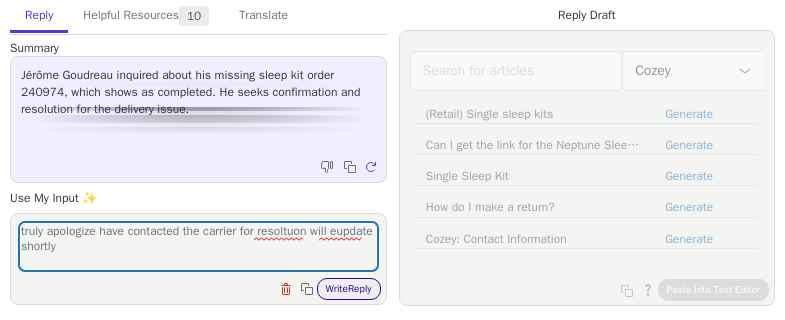 type on "truly apologize have contacted the carrier for resoltuon will eupdate shortly" 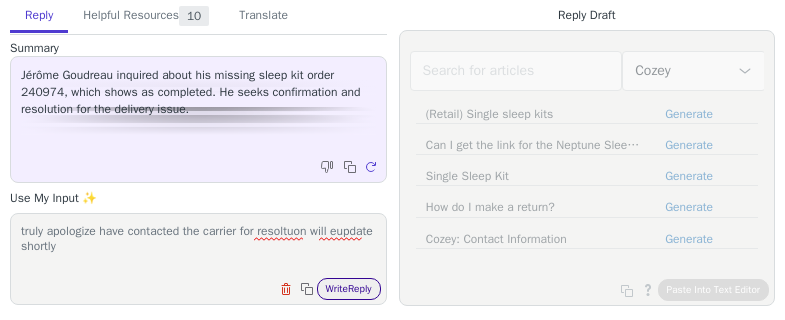 click on "Write  Reply" at bounding box center [349, 289] 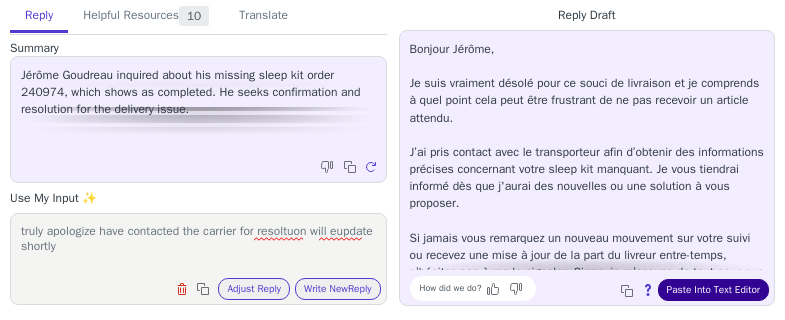 click on "Paste Into Text Editor" at bounding box center [713, 290] 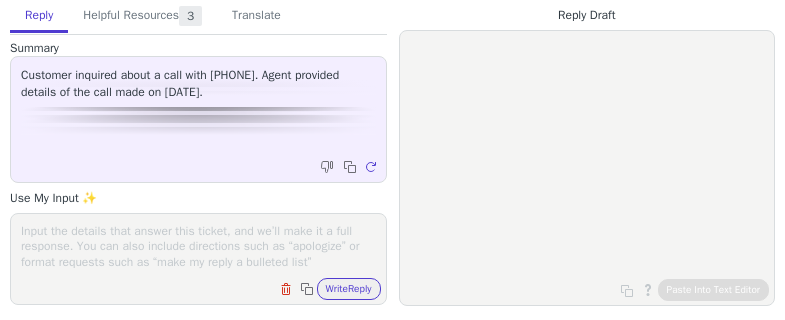scroll, scrollTop: 0, scrollLeft: 0, axis: both 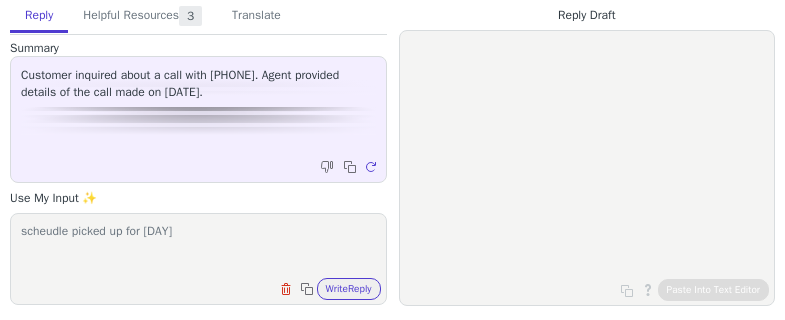 paste on "T" 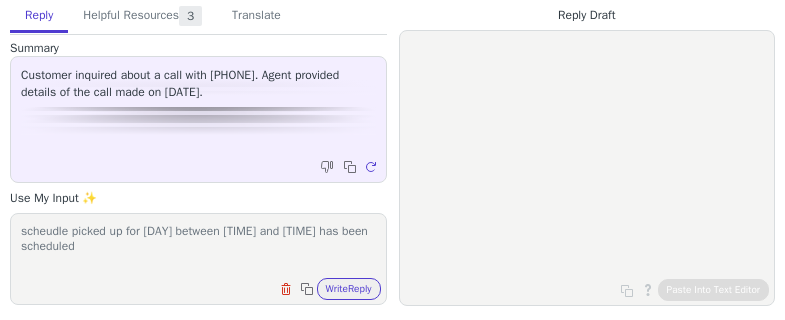 scroll, scrollTop: 16, scrollLeft: 0, axis: vertical 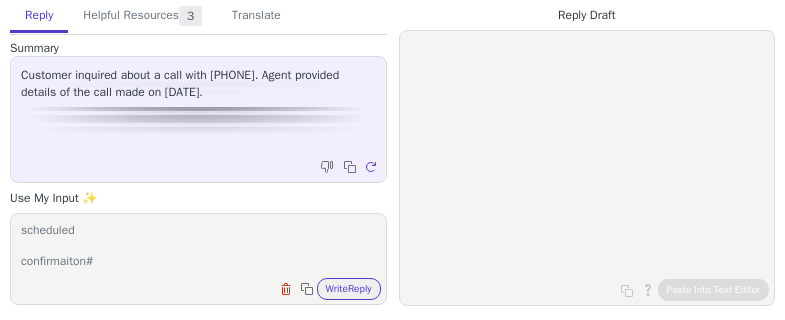 paste on "[CONFIRMATION_ID]" 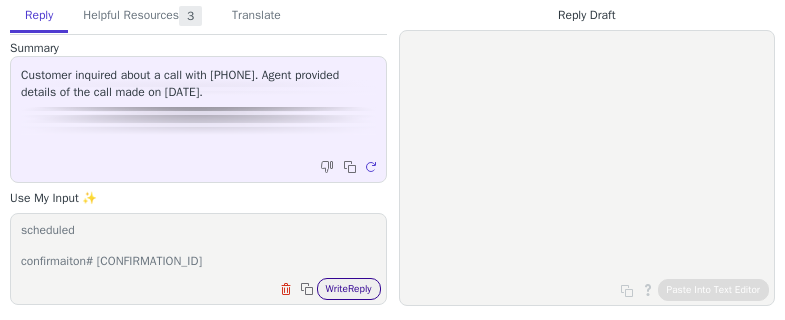 type on "scheudle picked up for [DAY] between [TIME] and [TIME] has been scheduled
confirmaiton# [CONFIRMATION_ID]" 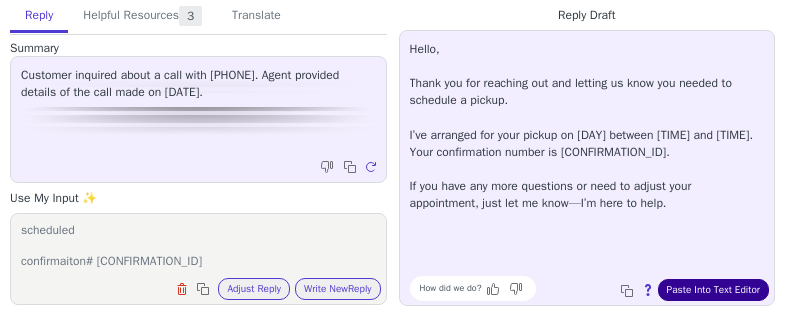click on "Paste Into Text Editor" at bounding box center (713, 290) 